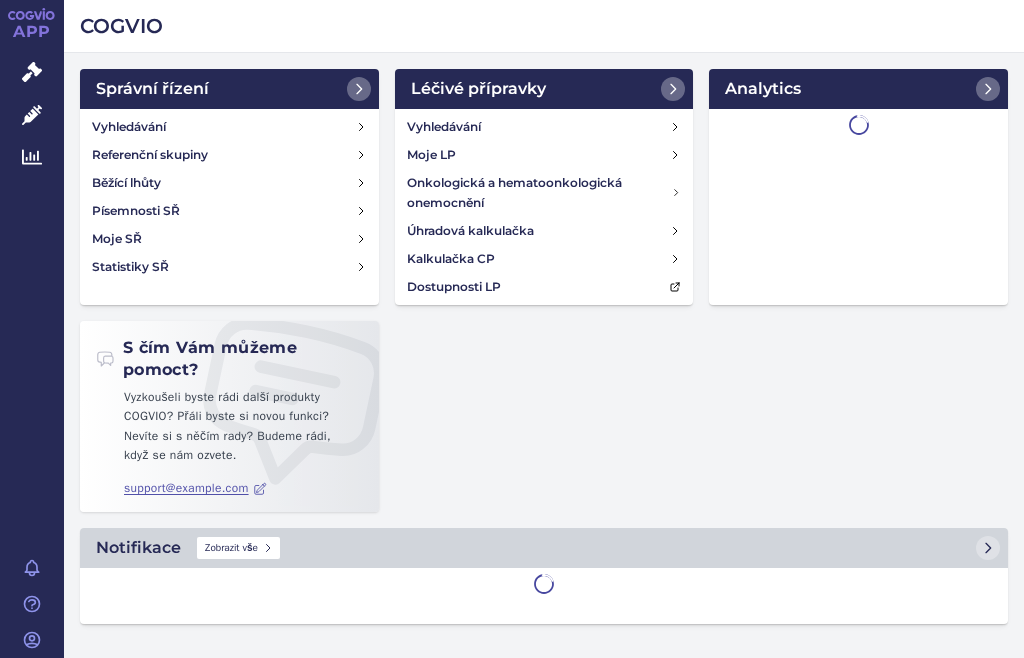 scroll, scrollTop: 0, scrollLeft: 0, axis: both 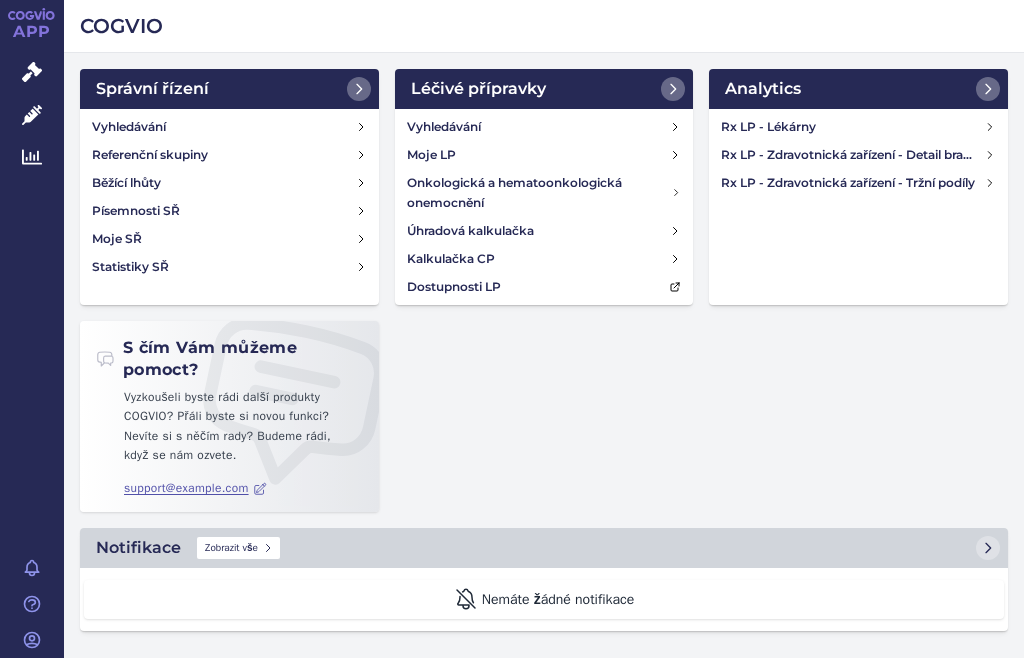 click on "Rx LP - Zdravotnická zařízení - Tržní podíly" at bounding box center [852, 183] 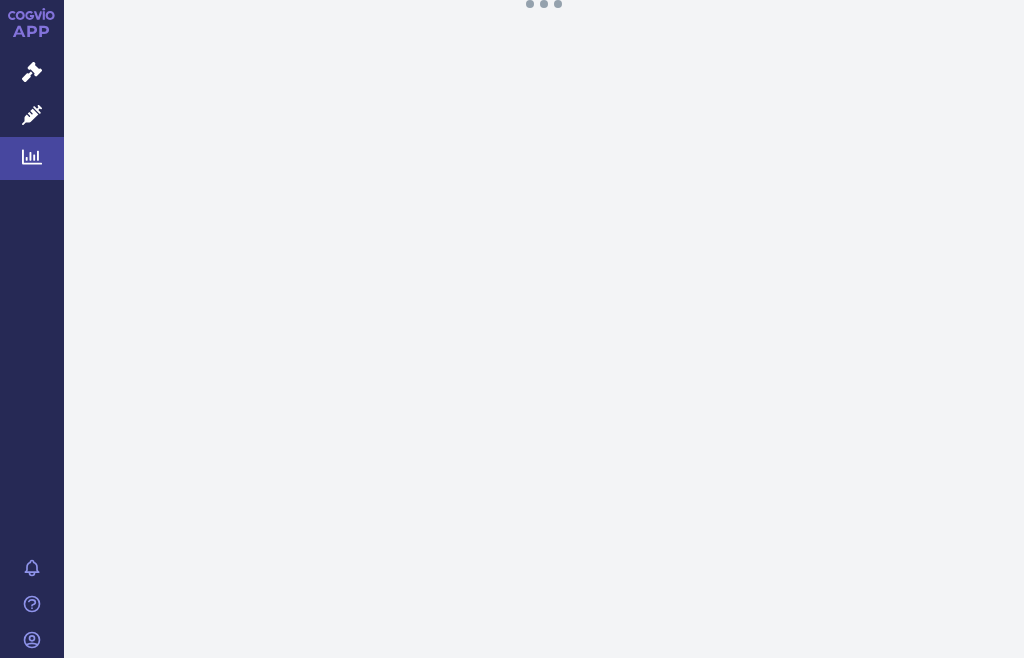 scroll, scrollTop: 0, scrollLeft: 0, axis: both 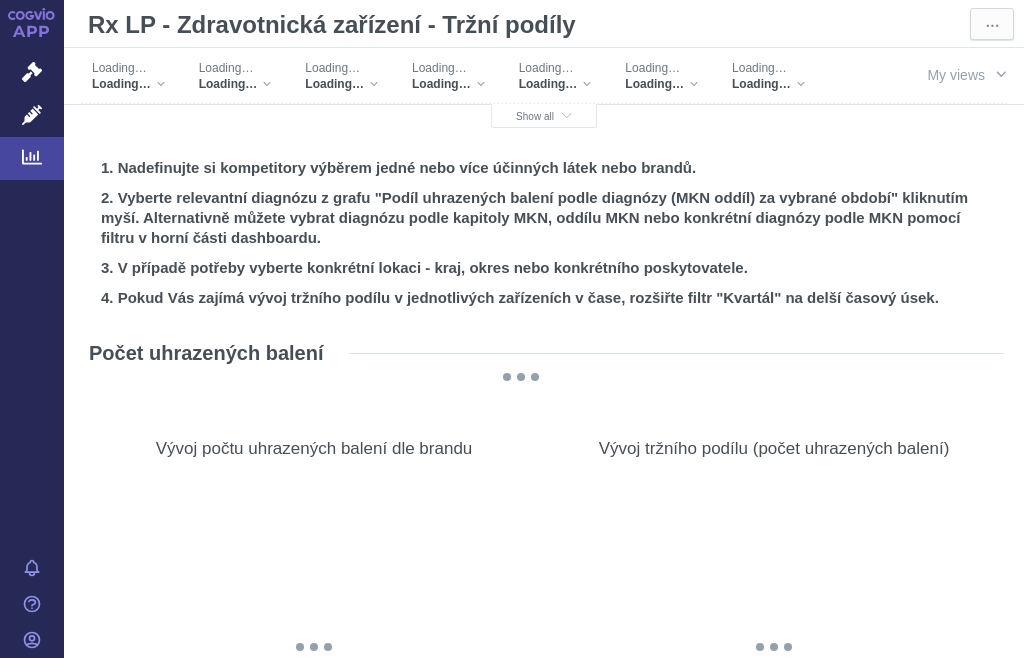 click on "Loading…" at bounding box center (235, 84) 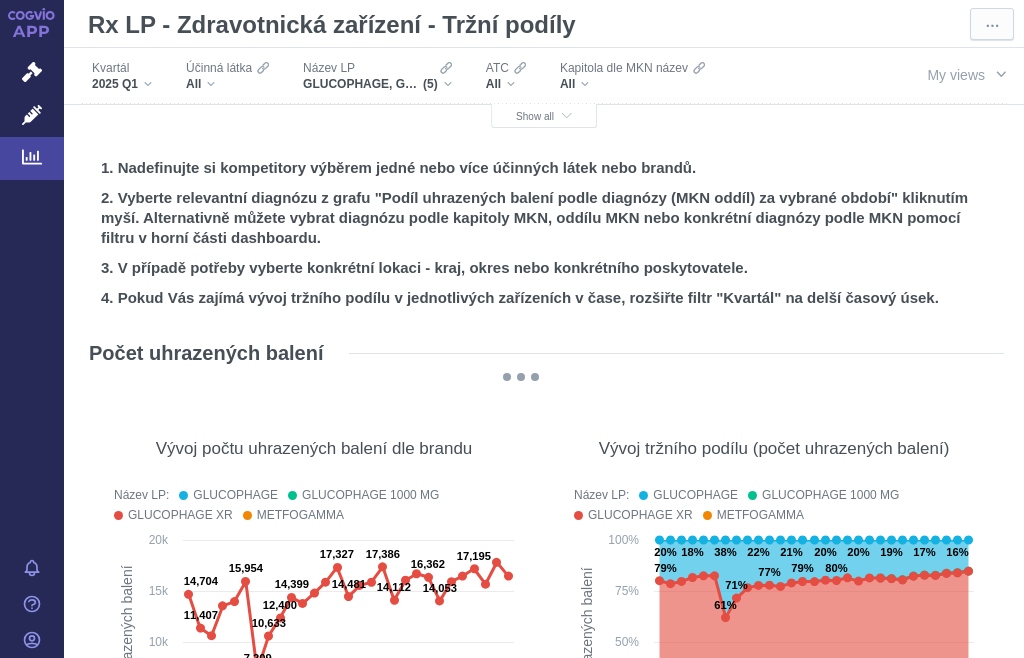 click on "All" at bounding box center (227, 84) 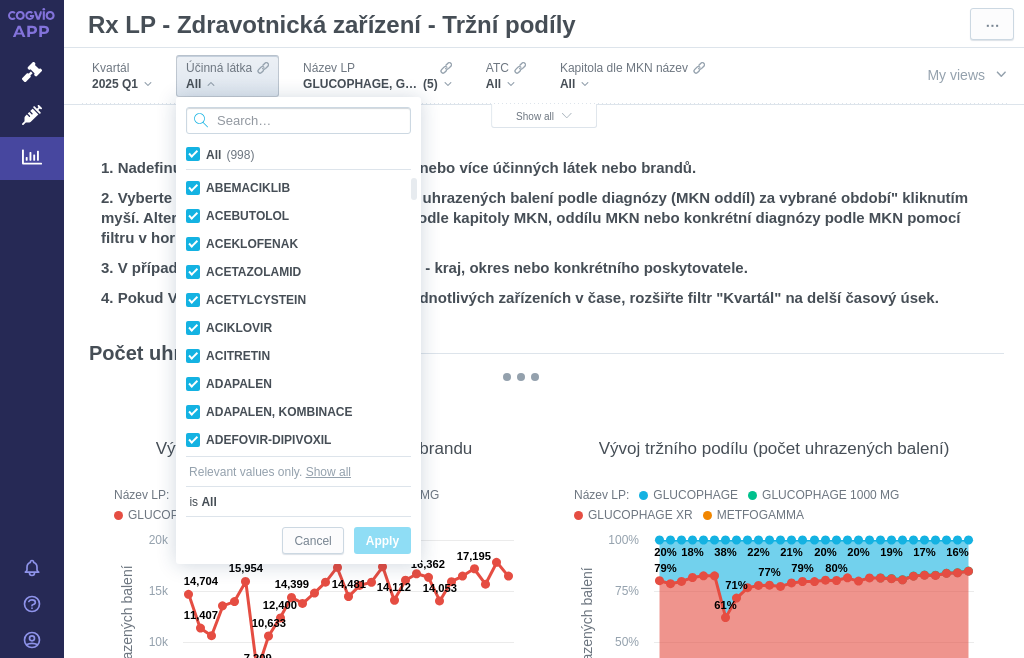 click at bounding box center [298, 120] 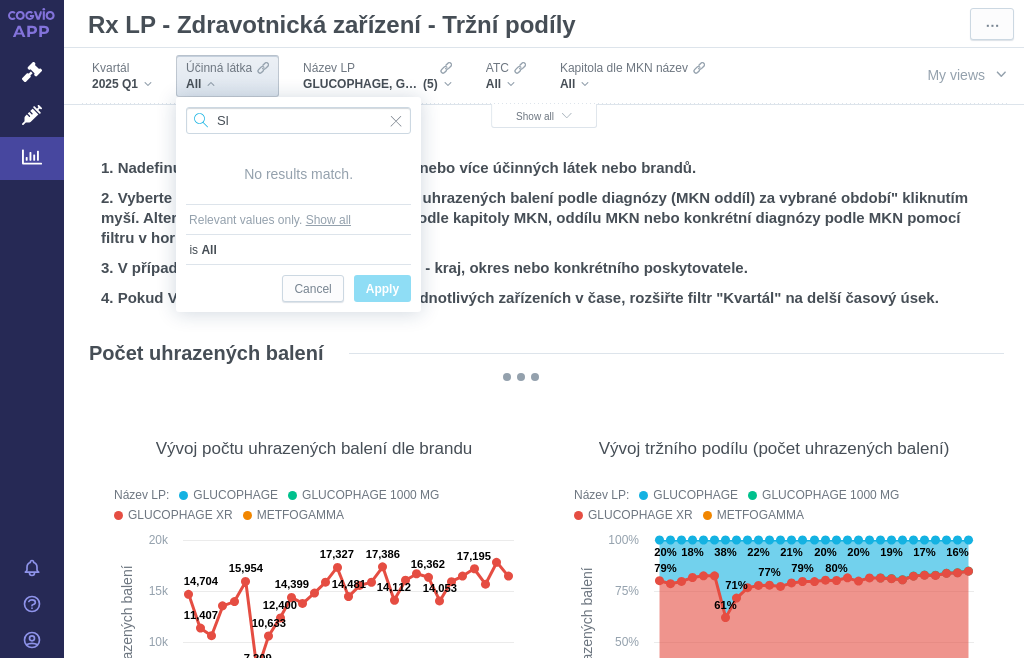 type on "S" 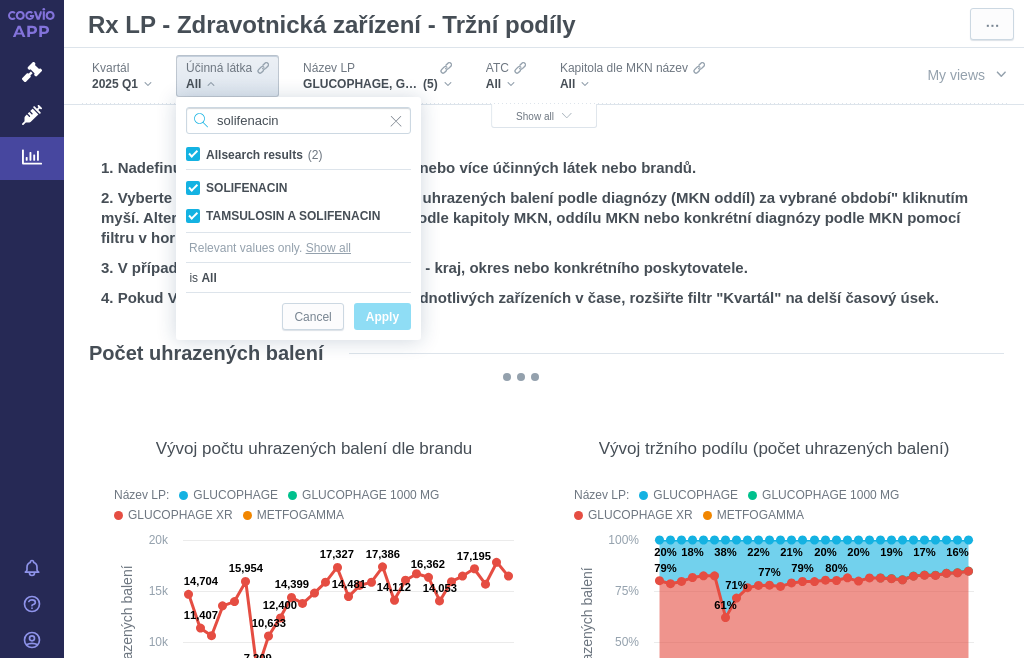 type on "solifenacin" 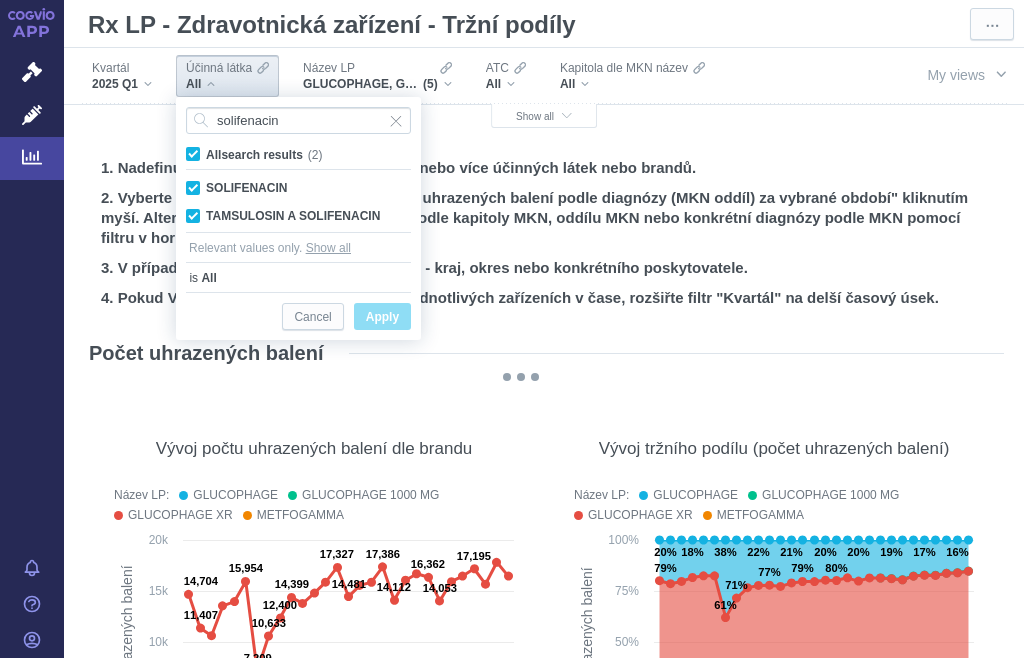 click on "Only" at bounding box center [0, 0] 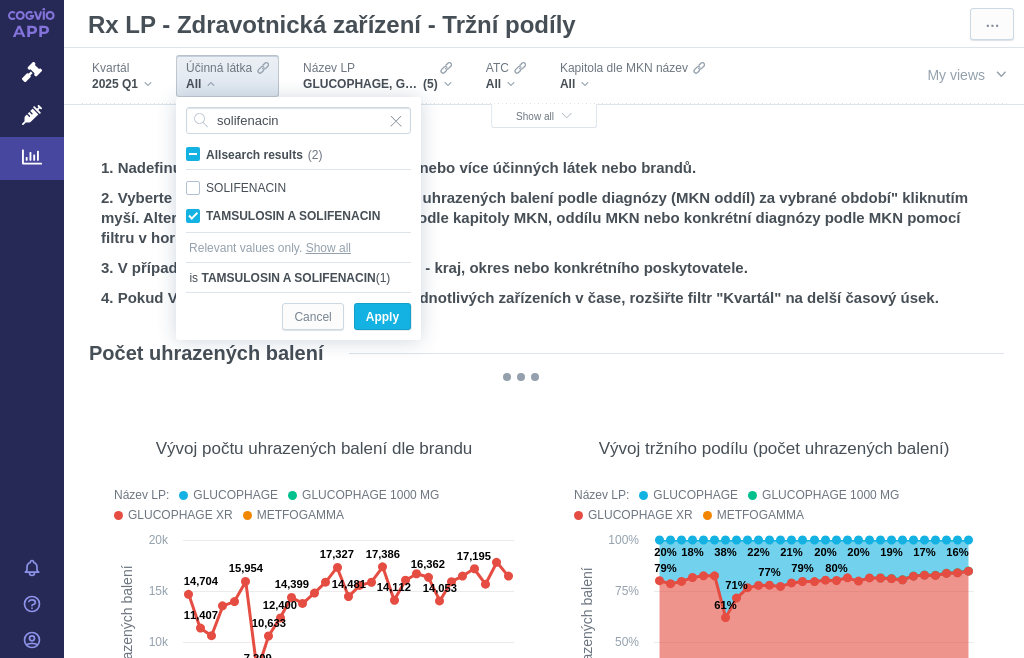 checkbox on "false" 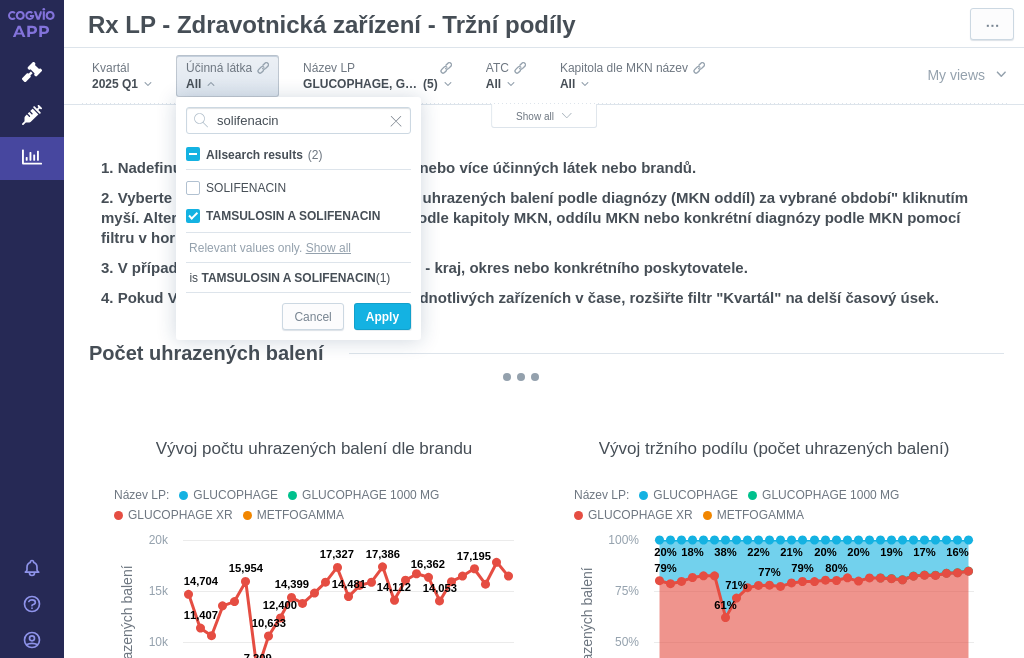 click on "Apply" at bounding box center [382, 317] 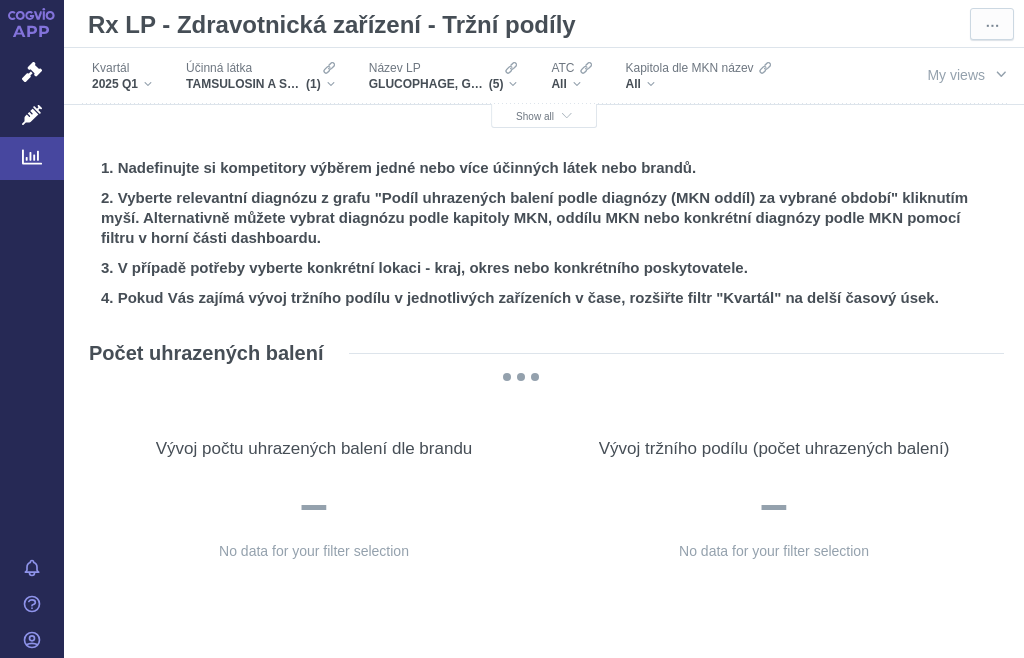click on "Název LP" at bounding box center [443, 68] 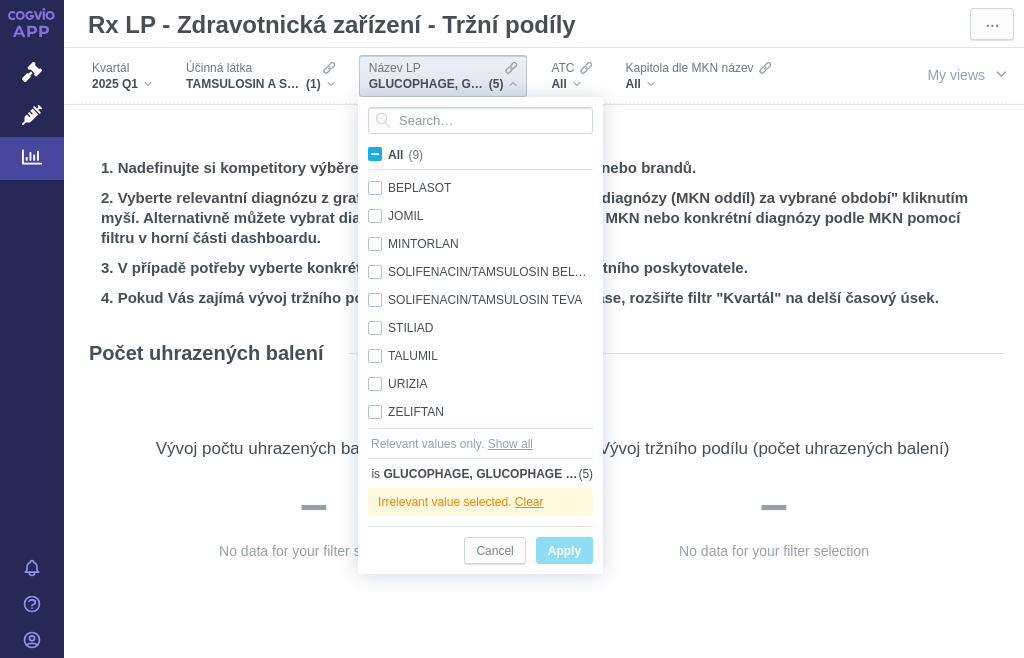 click on "Clear" at bounding box center (529, 502) 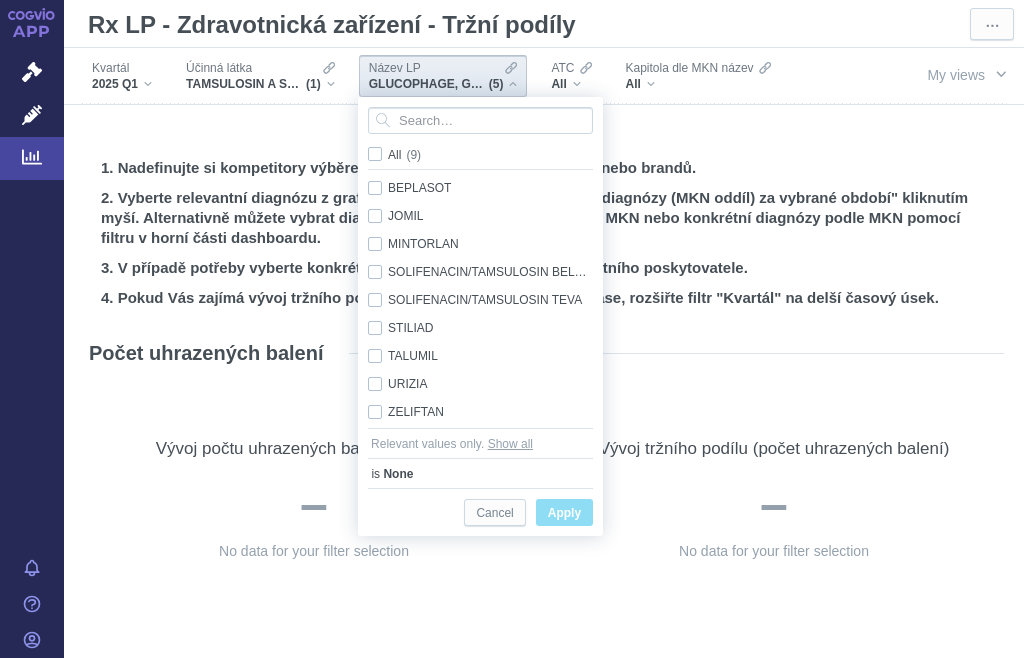 click on "All (9)" at bounding box center (404, 155) 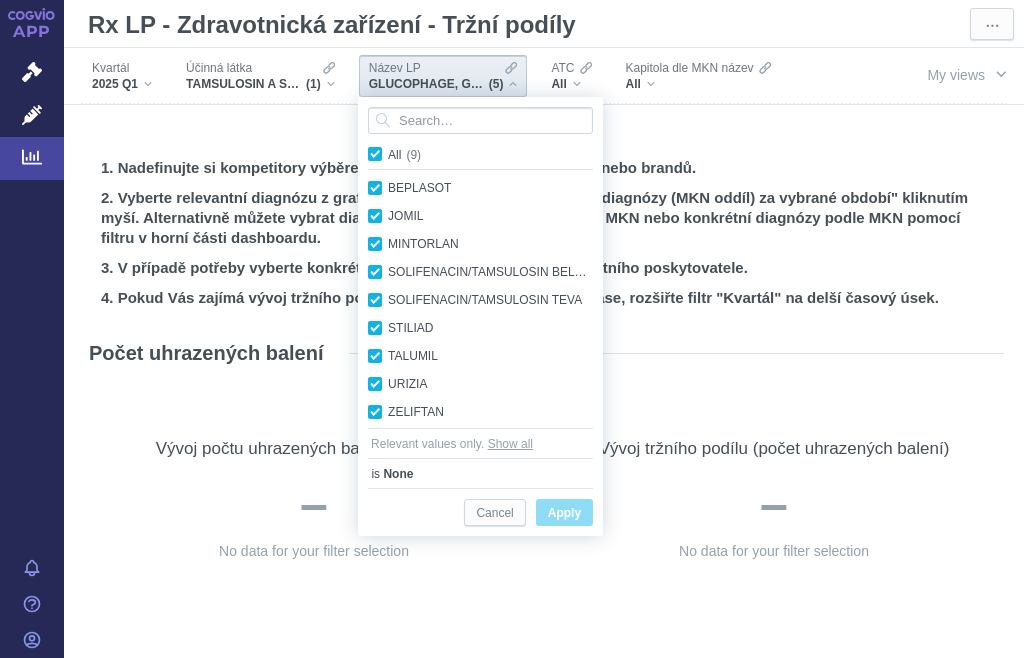 checkbox on "true" 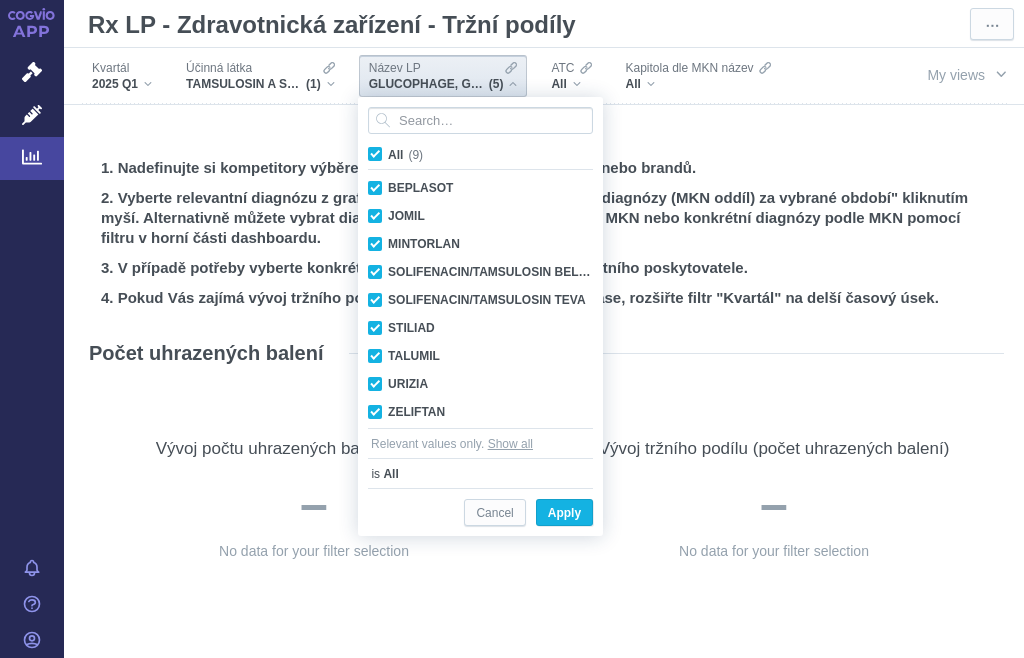 checkbox on "true" 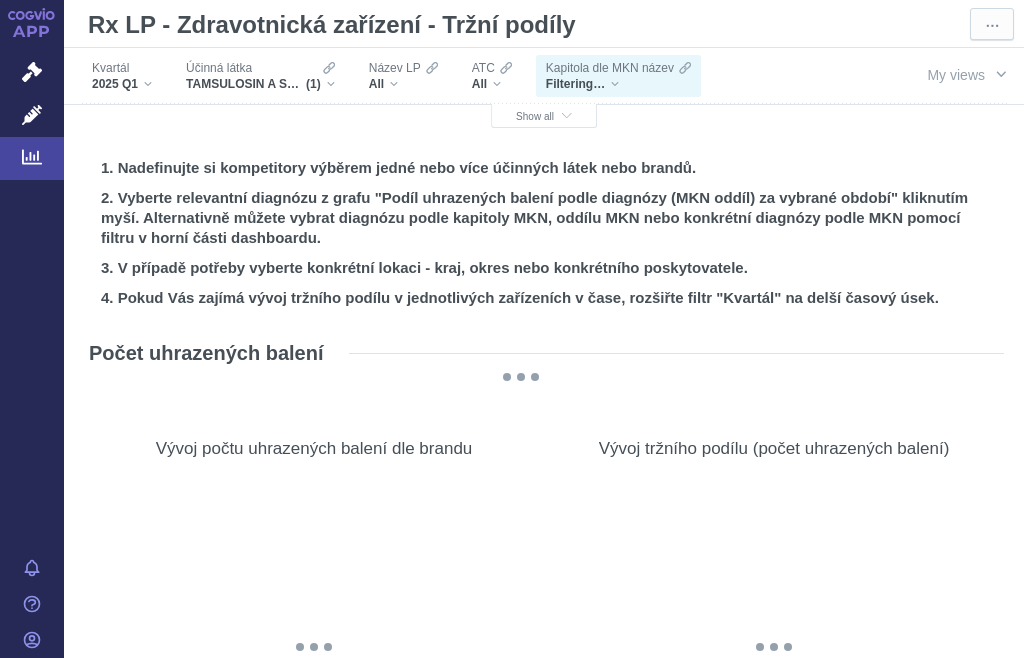 click on "@keyframes GDC-pop {
0%,
80%,
100% {
transform: scale(0);
}
40% {
transform: scale(1);
}
}" at bounding box center [774, 647] 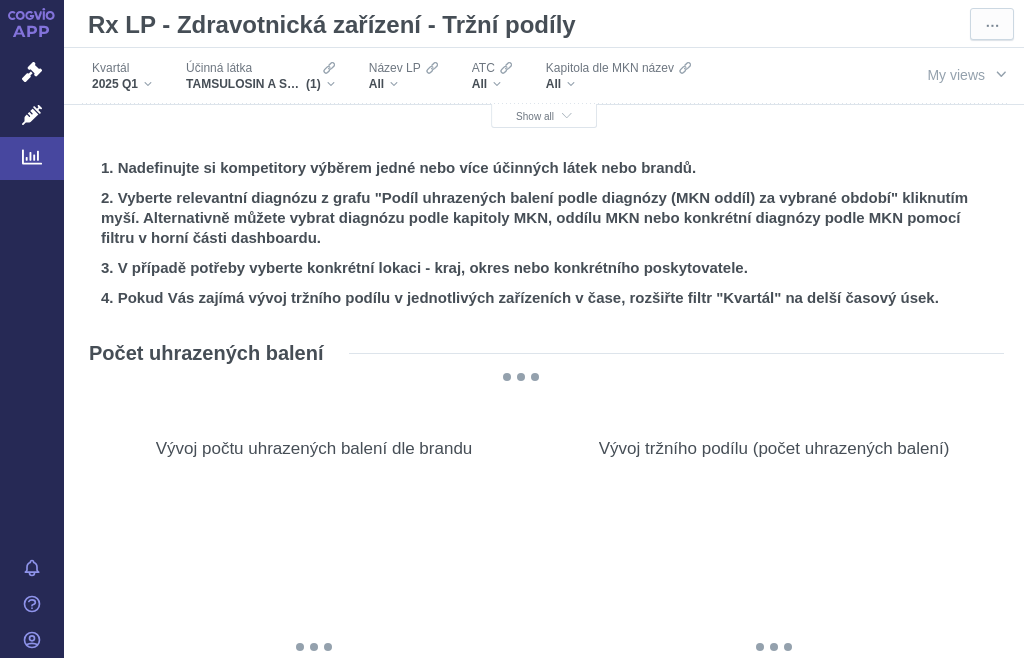 click on "All" at bounding box center (403, 84) 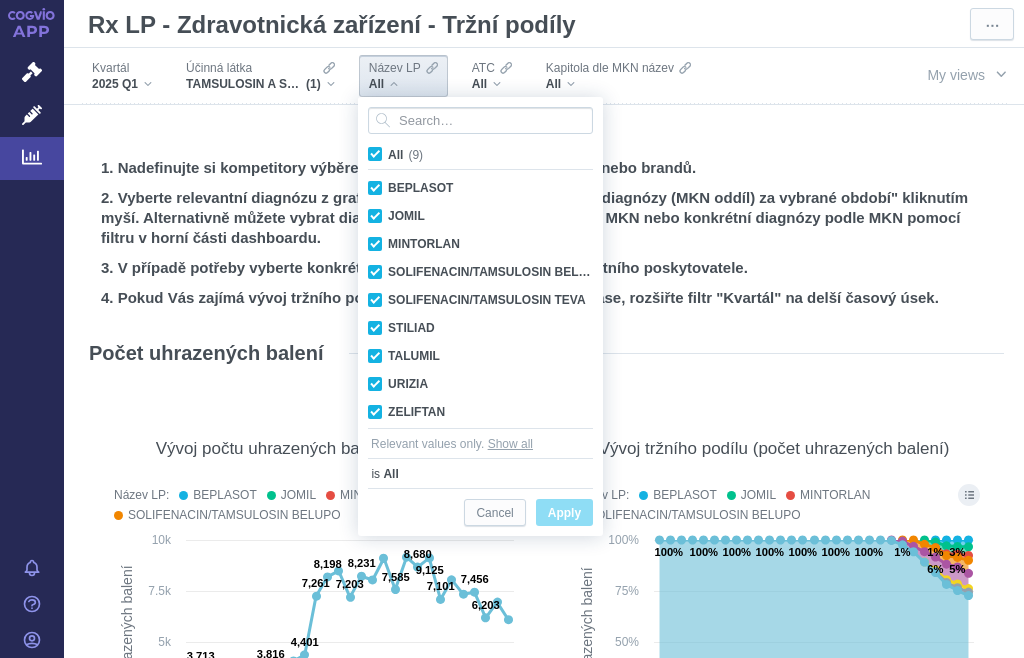 click on "Apply" at bounding box center (564, 513) 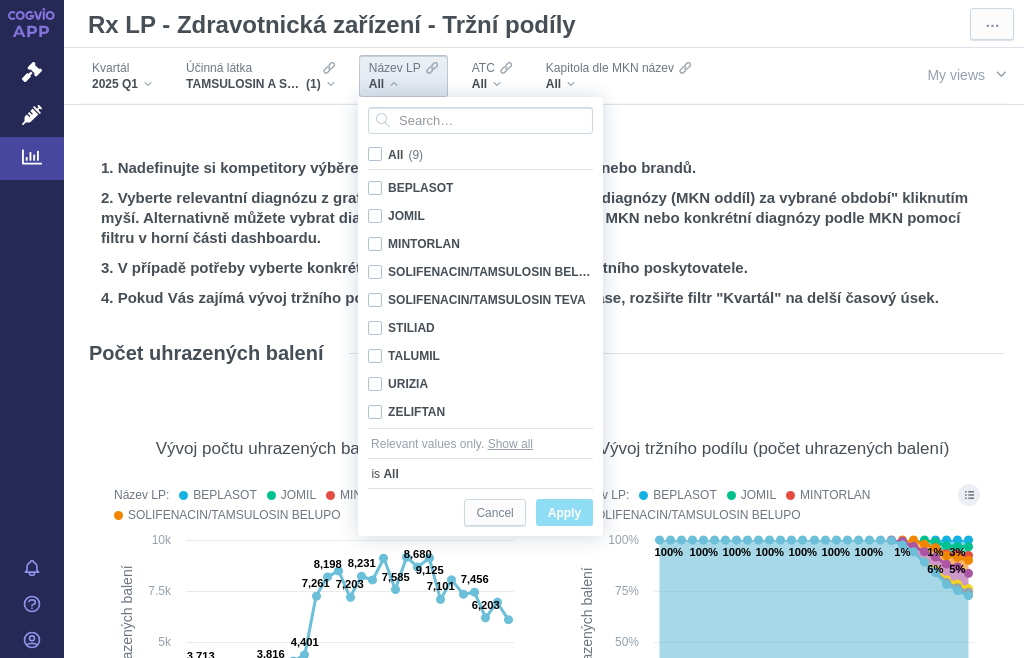 checkbox on "false" 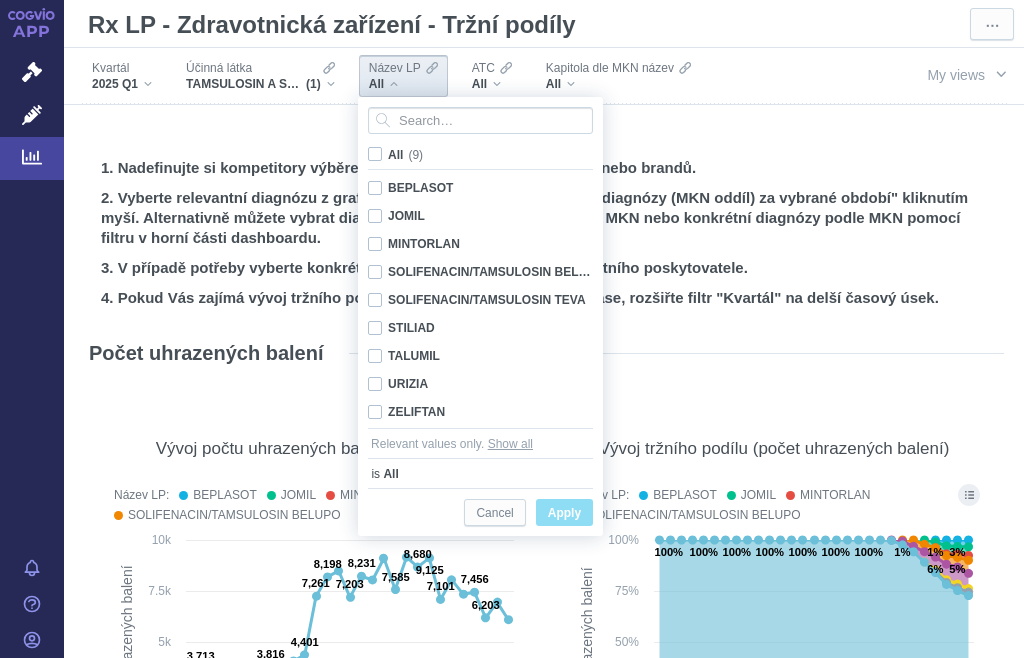 checkbox on "false" 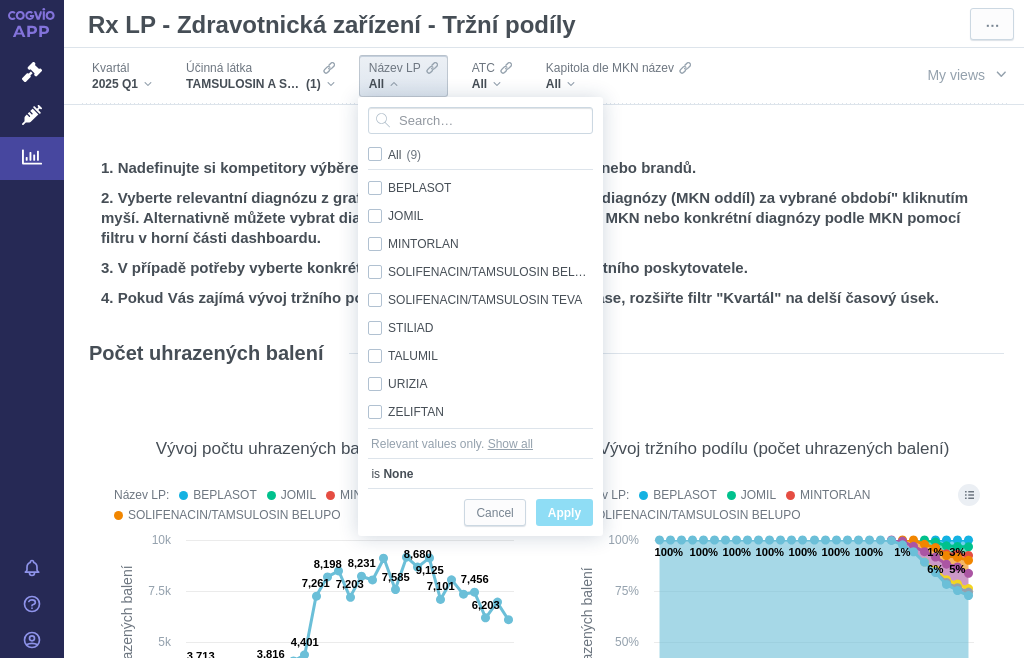 click on "All (9)" at bounding box center (404, 155) 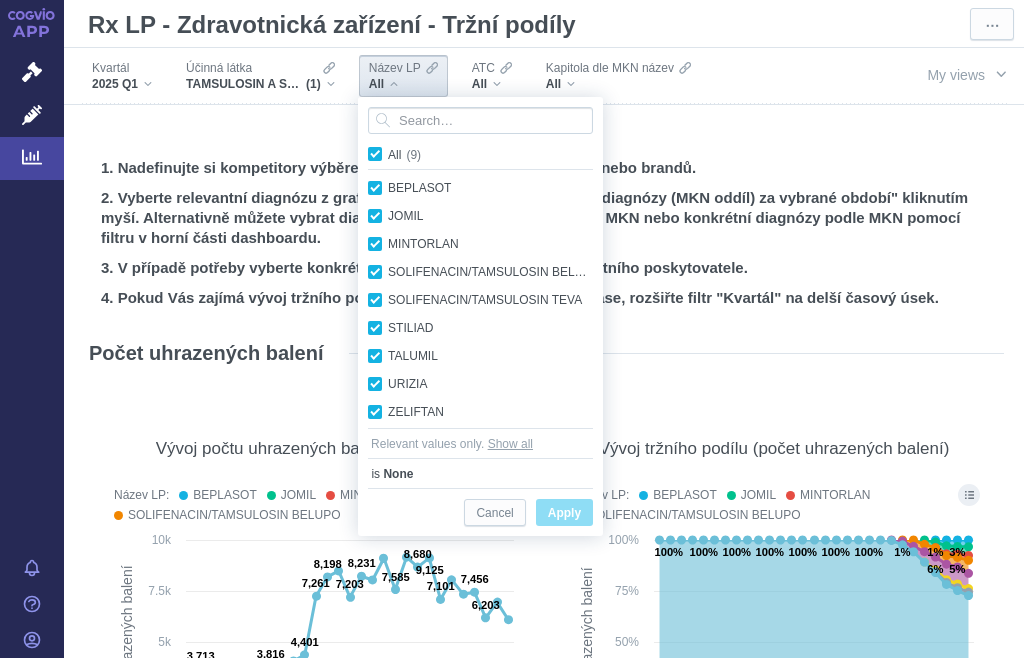 checkbox on "true" 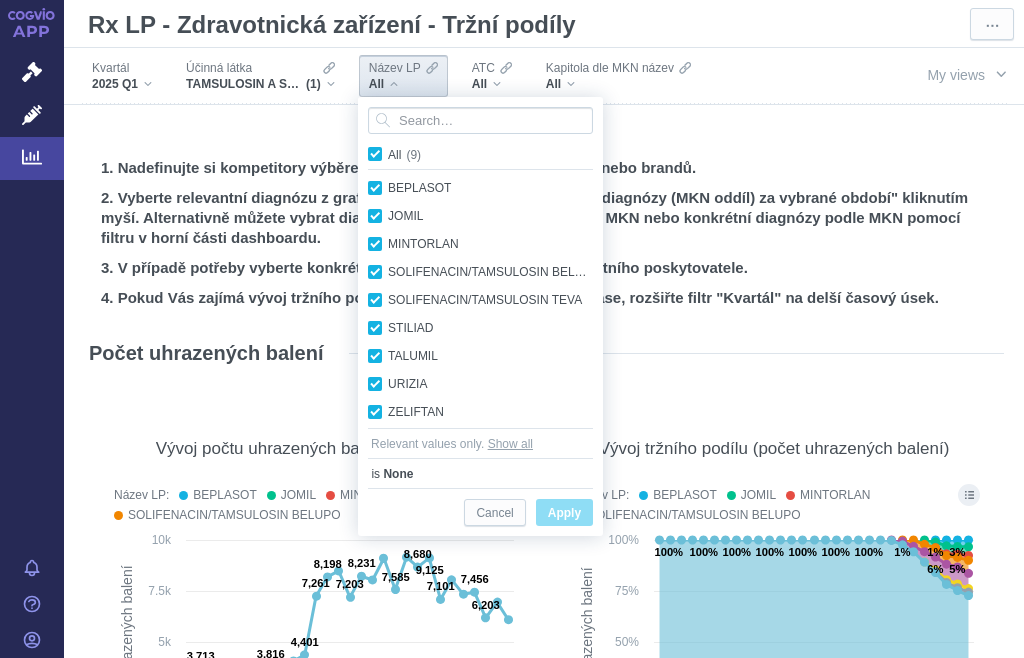 checkbox on "true" 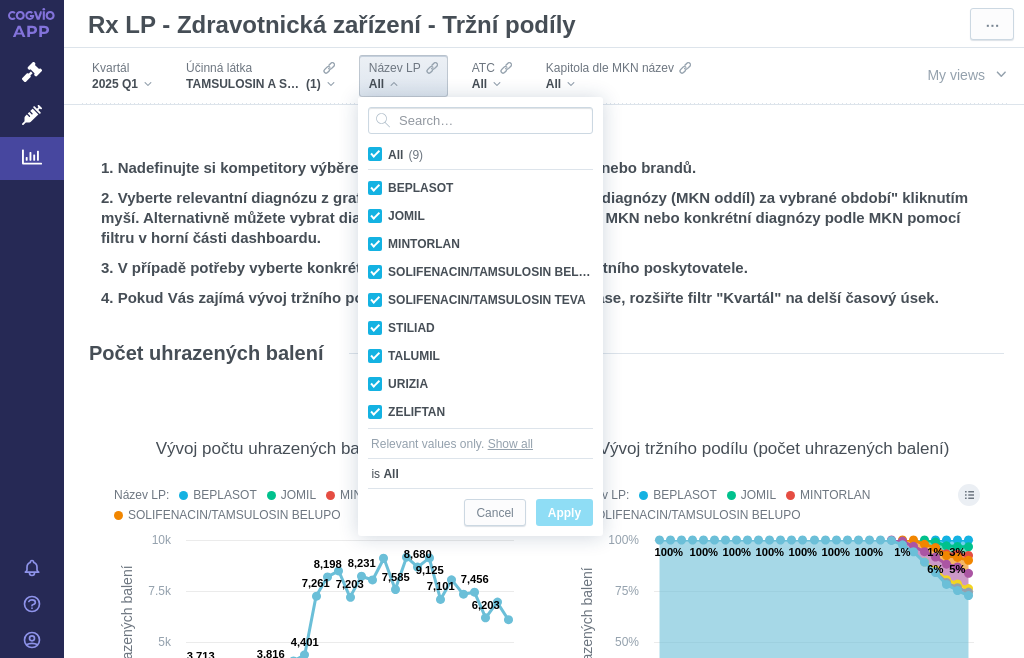 click on "Cancel Apply" at bounding box center [480, 512] 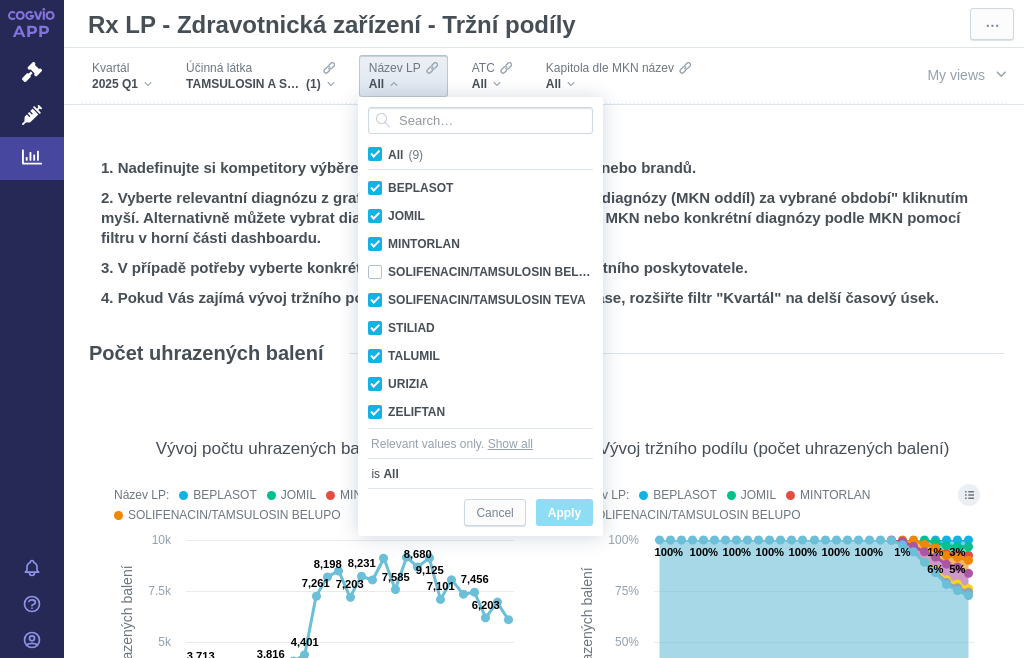 checkbox on "false" 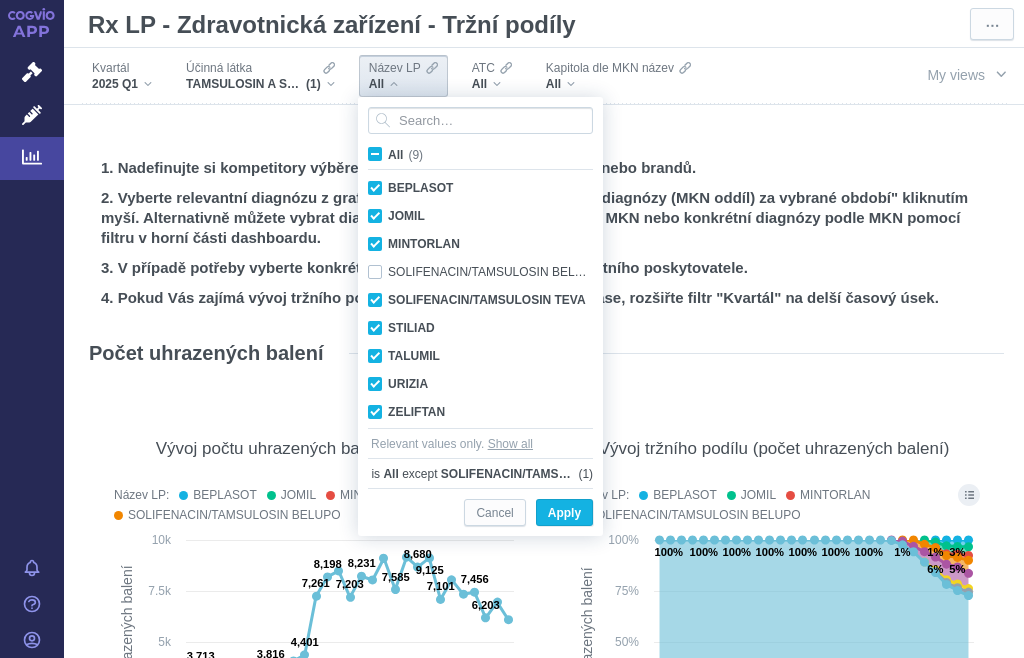 click on "Apply" at bounding box center [564, 513] 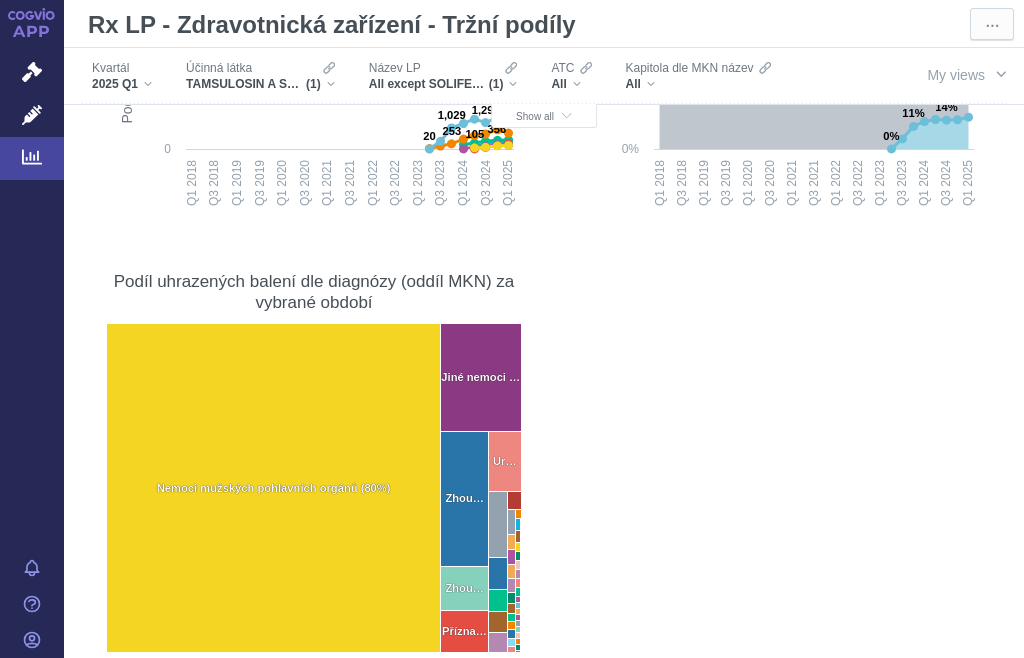 scroll, scrollTop: 158, scrollLeft: 0, axis: vertical 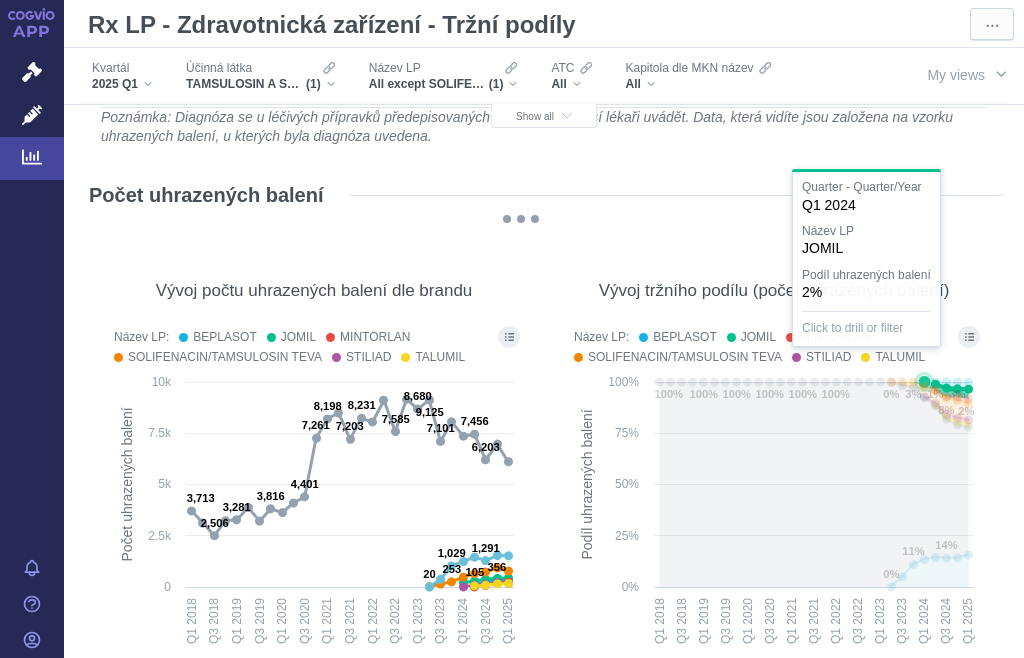 click on "All except SOLIFENACIN/TAMSULOSIN BELUPO (1)" at bounding box center (443, 84) 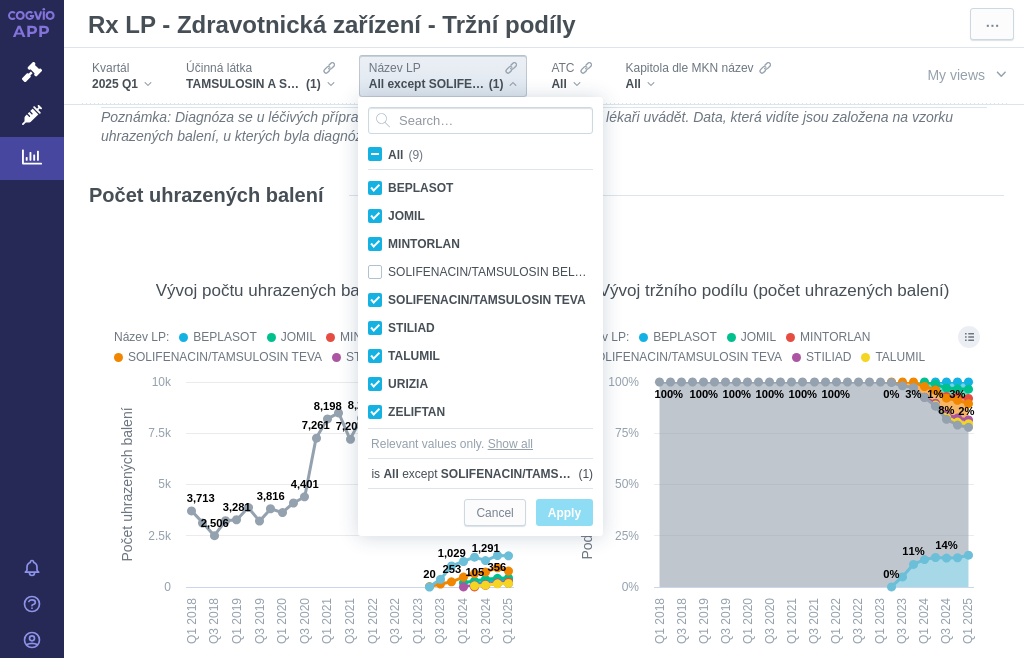 click on "SOLIFENACIN/TAMSULOSIN BELUPO Only" at bounding box center (480, 272) 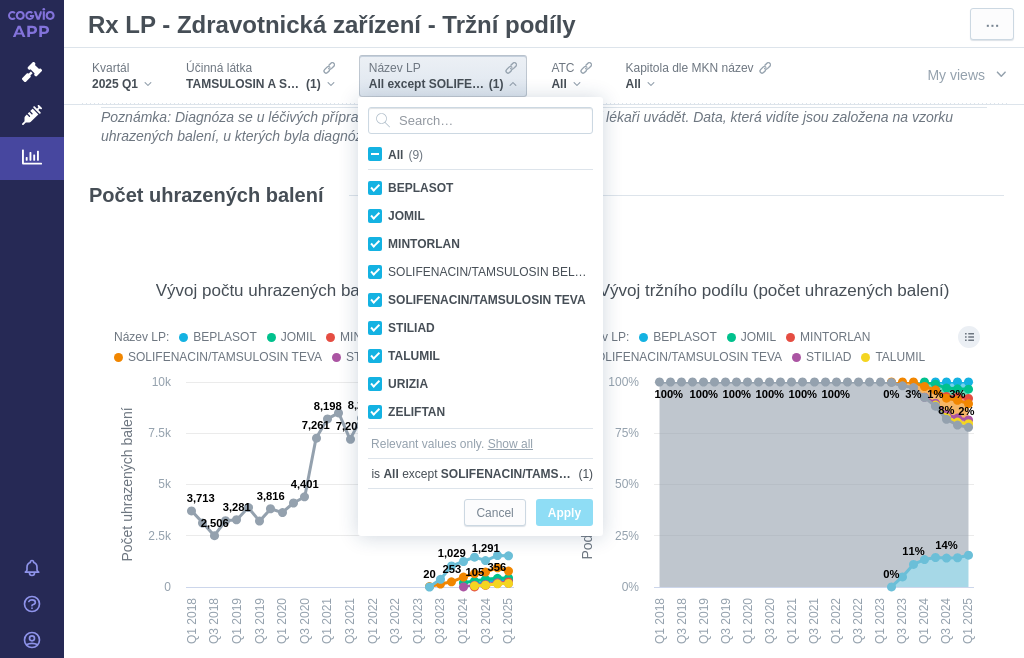 checkbox on "true" 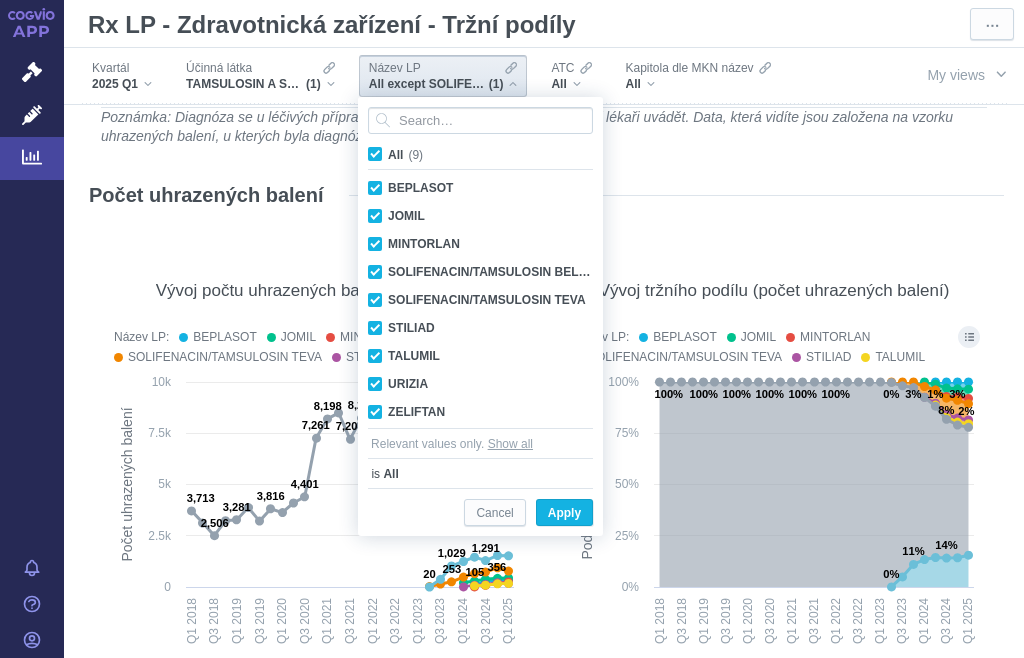 click on "Apply" at bounding box center [564, 513] 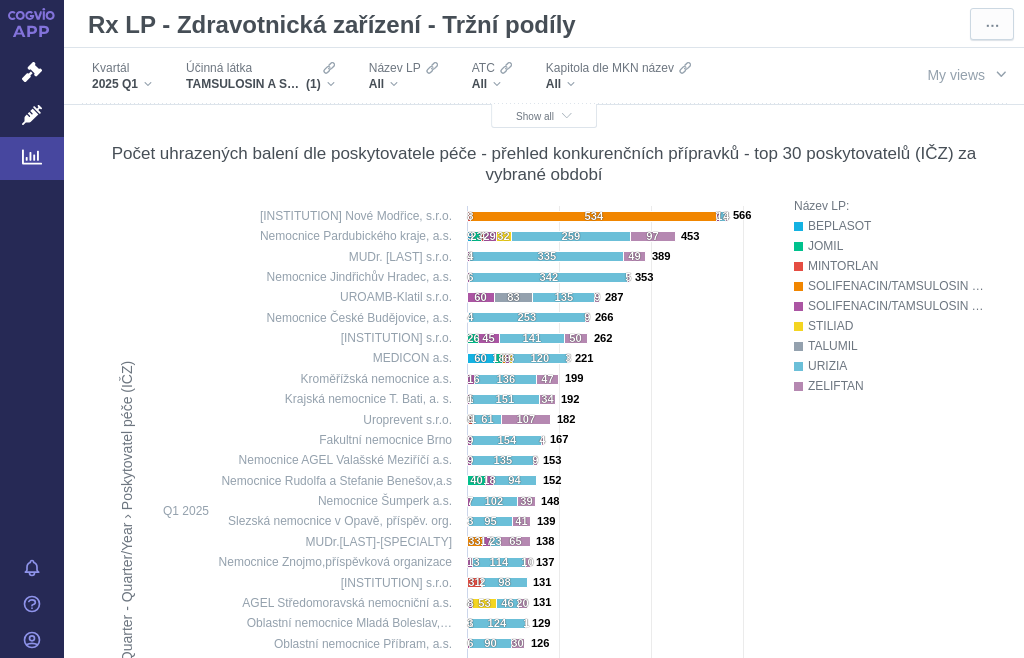 scroll, scrollTop: 1181, scrollLeft: 0, axis: vertical 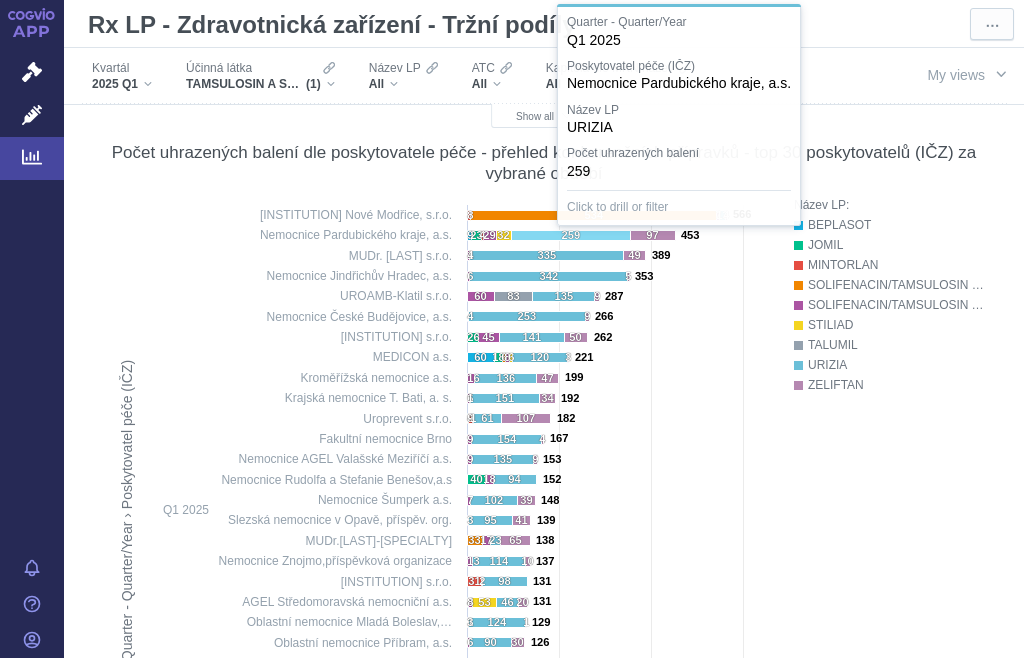 click on "259" 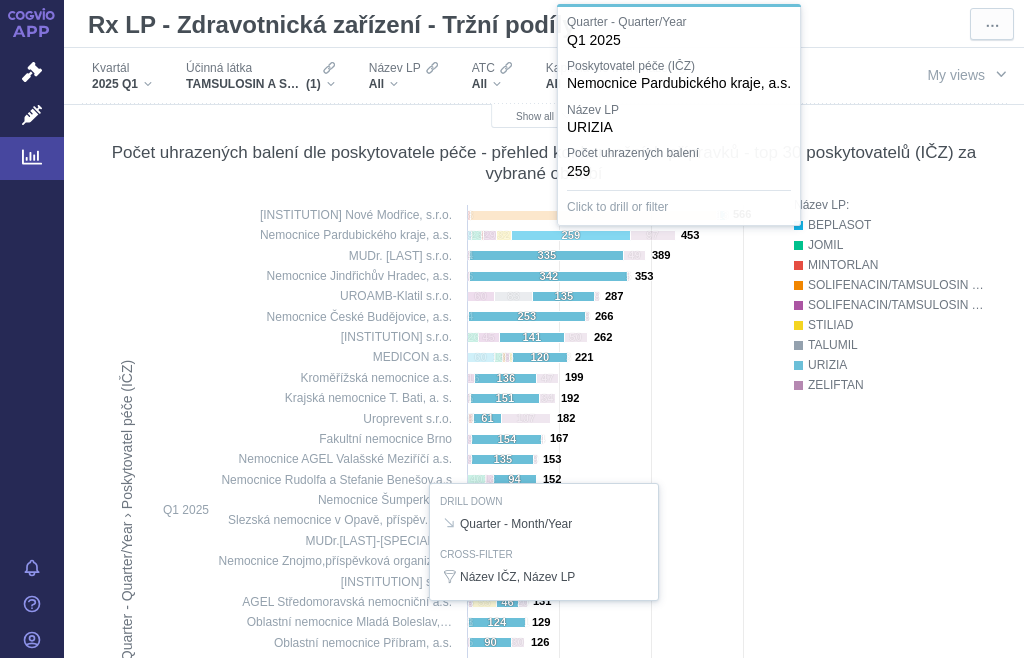 click at bounding box center [544, 542] 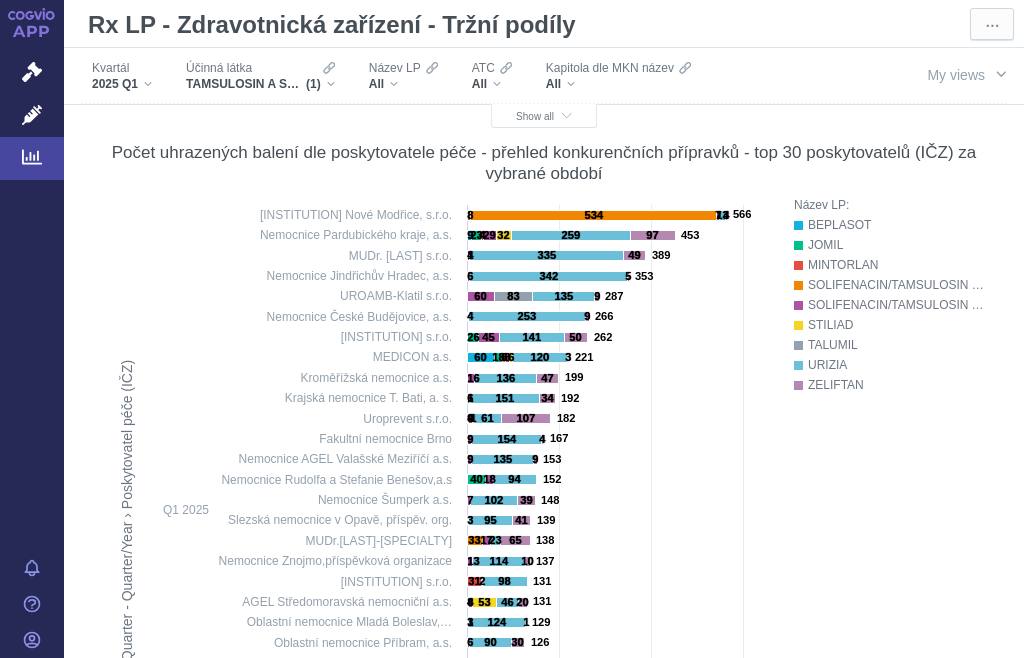 click on "Název LP: [DRUG] [DRUG] [DRUG]/[DRUG] [DRUG] [DRUG]/[DRUG] [DRUG] [DRUG] [DRUG]" at bounding box center [889, 535] 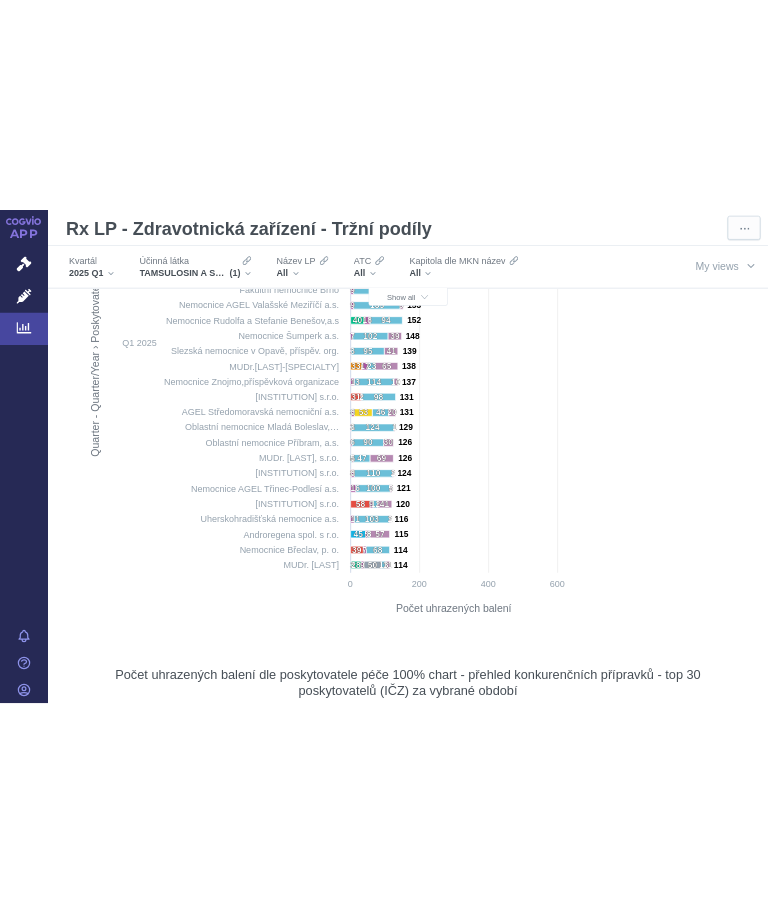 scroll, scrollTop: 1513, scrollLeft: 0, axis: vertical 